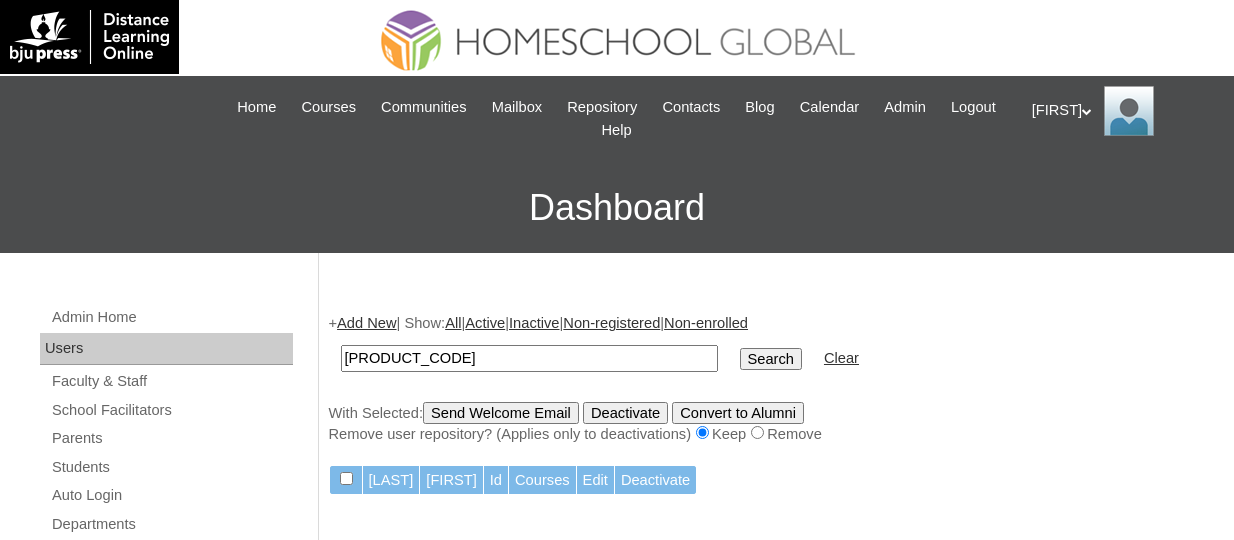 scroll, scrollTop: 211, scrollLeft: 0, axis: vertical 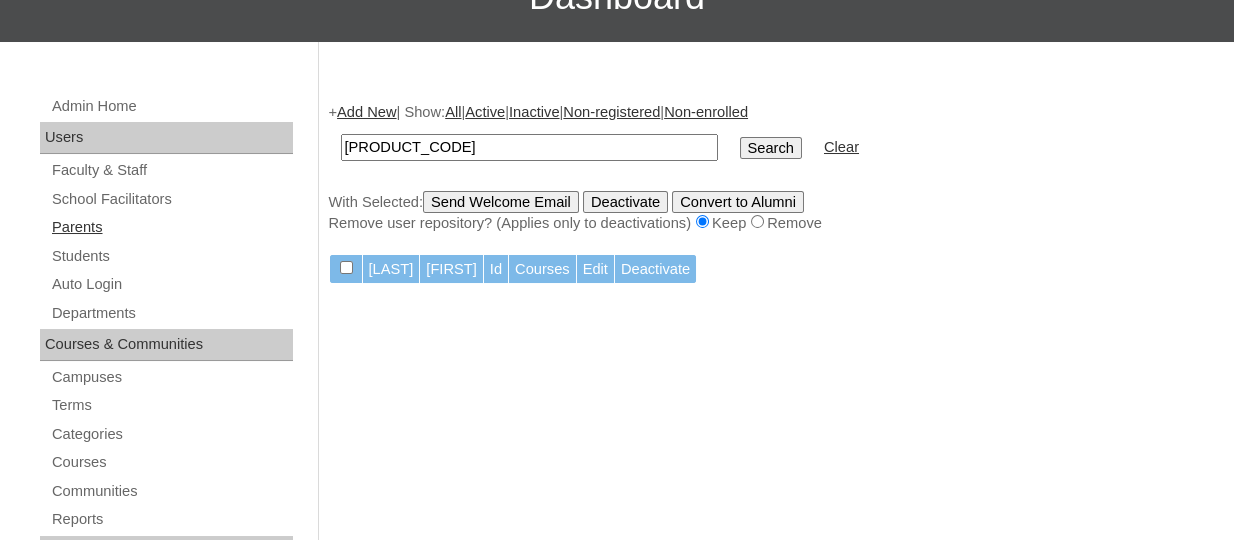 click on "Parents" at bounding box center (171, 227) 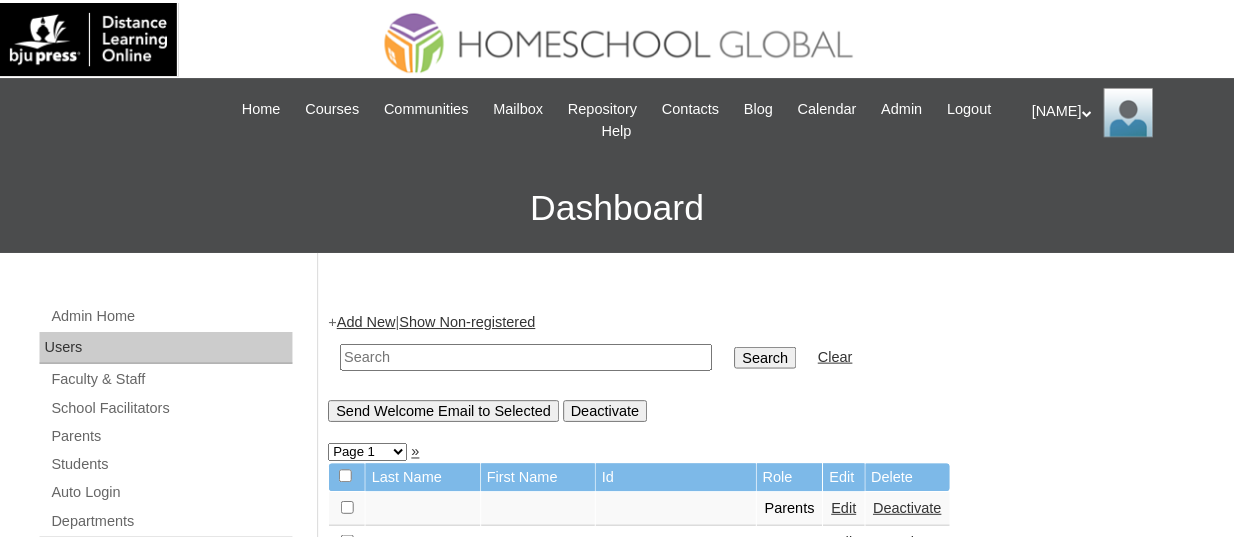 scroll, scrollTop: 0, scrollLeft: 0, axis: both 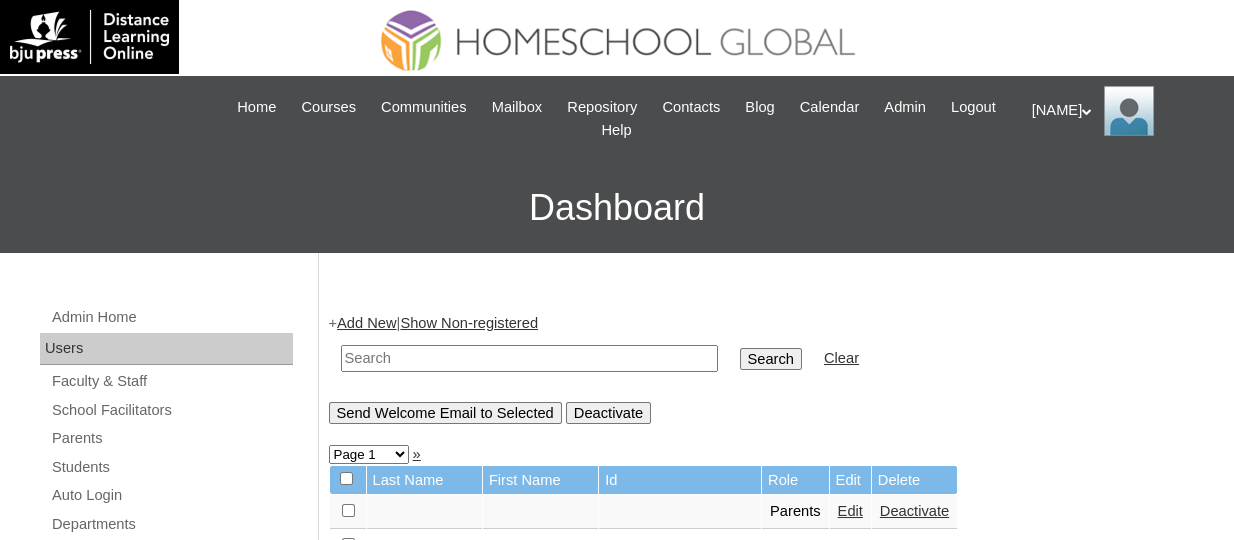 click at bounding box center [529, 358] 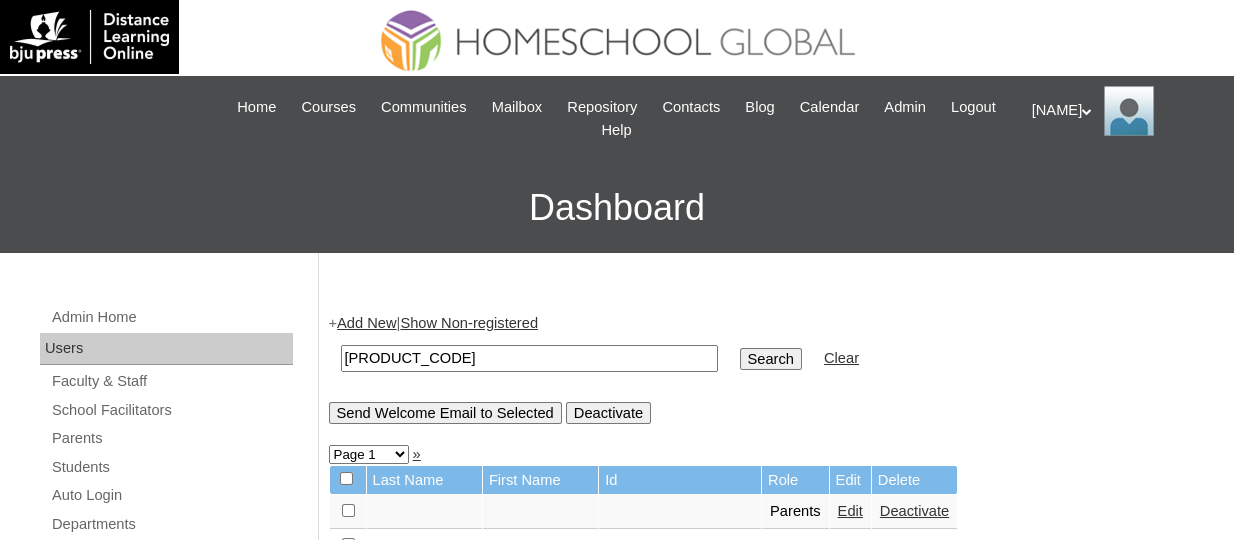 type on "TOUCHPH2025-MHS010060" 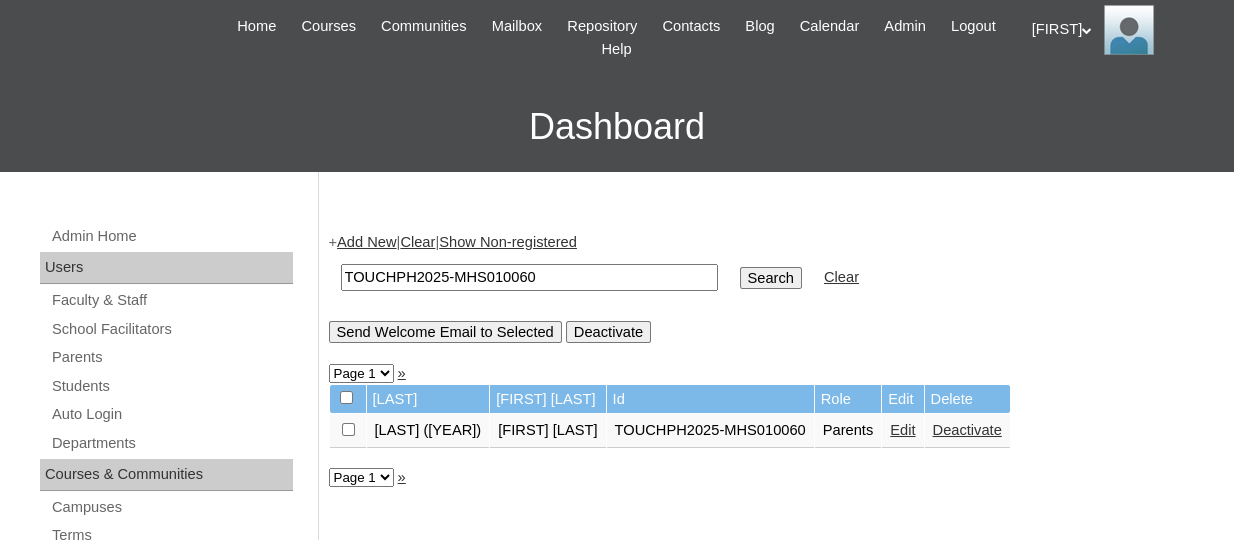 scroll, scrollTop: 88, scrollLeft: 0, axis: vertical 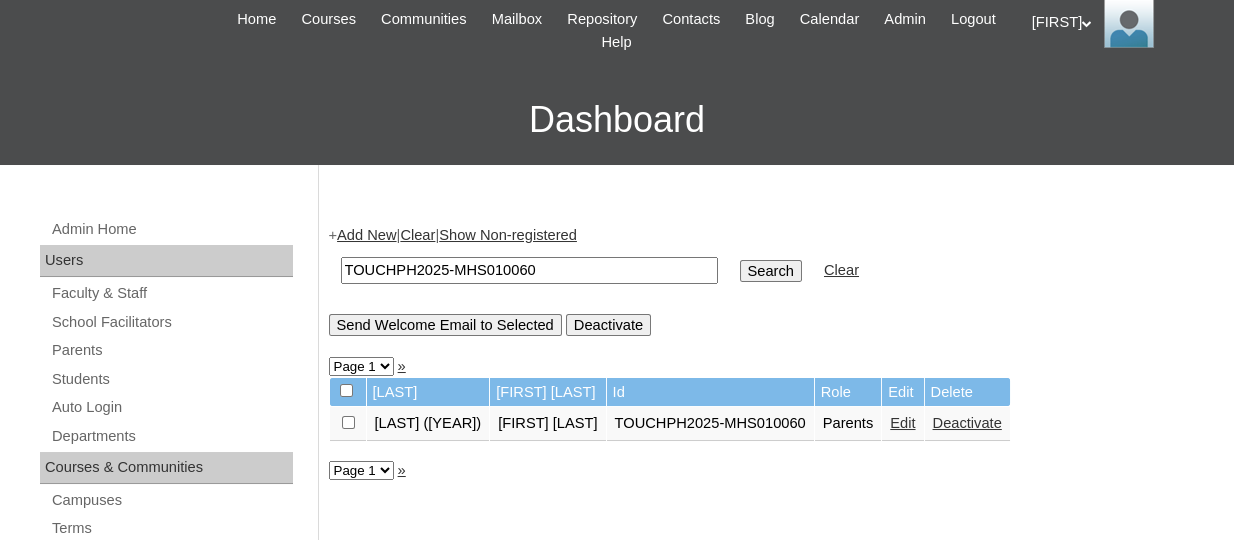 click on "Edit" at bounding box center (902, 423) 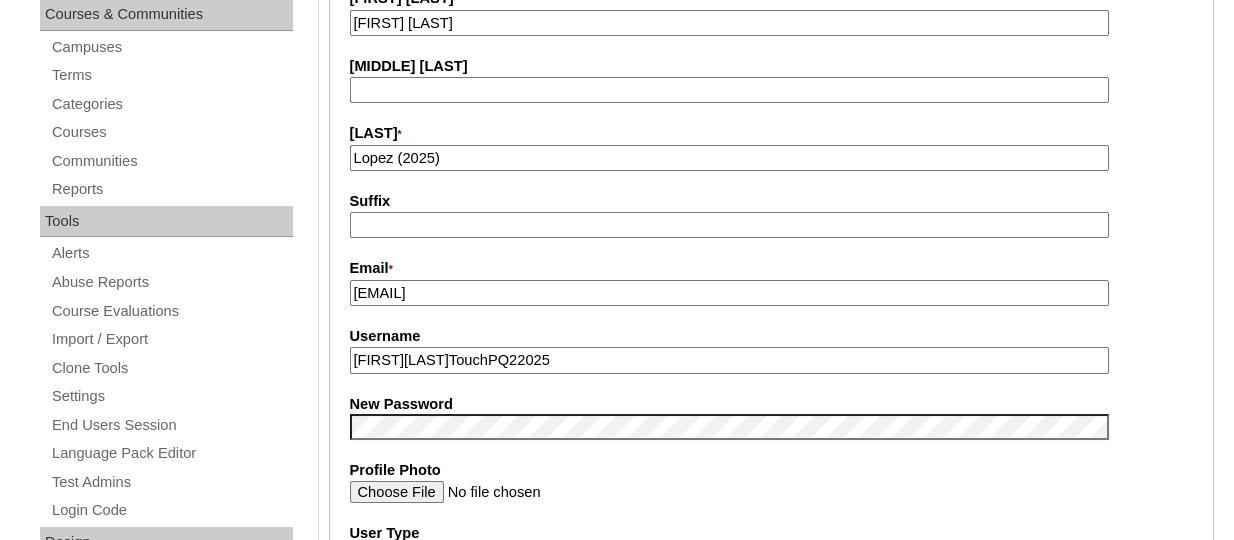 scroll, scrollTop: 544, scrollLeft: 0, axis: vertical 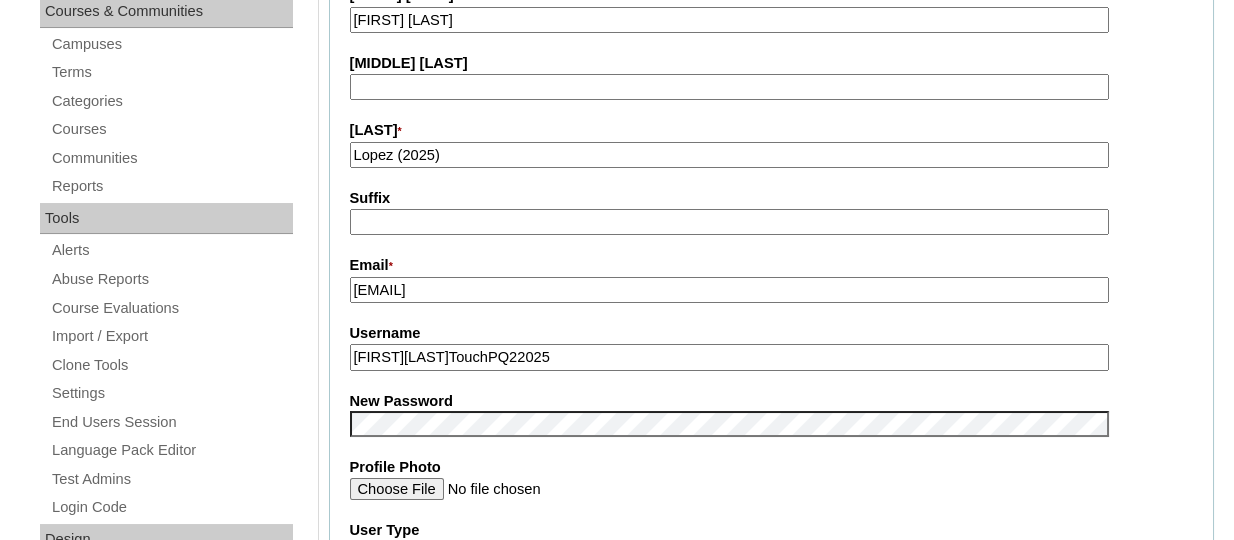 click on "ymarycristalline.lopezTouchPQ22025" at bounding box center (729, 357) 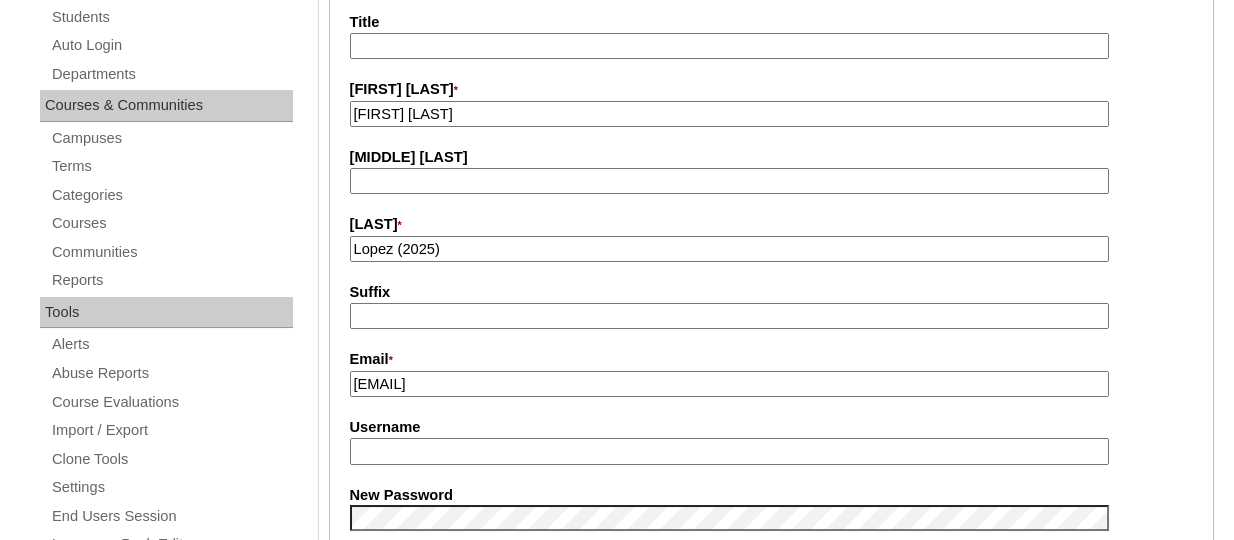 scroll, scrollTop: 446, scrollLeft: 0, axis: vertical 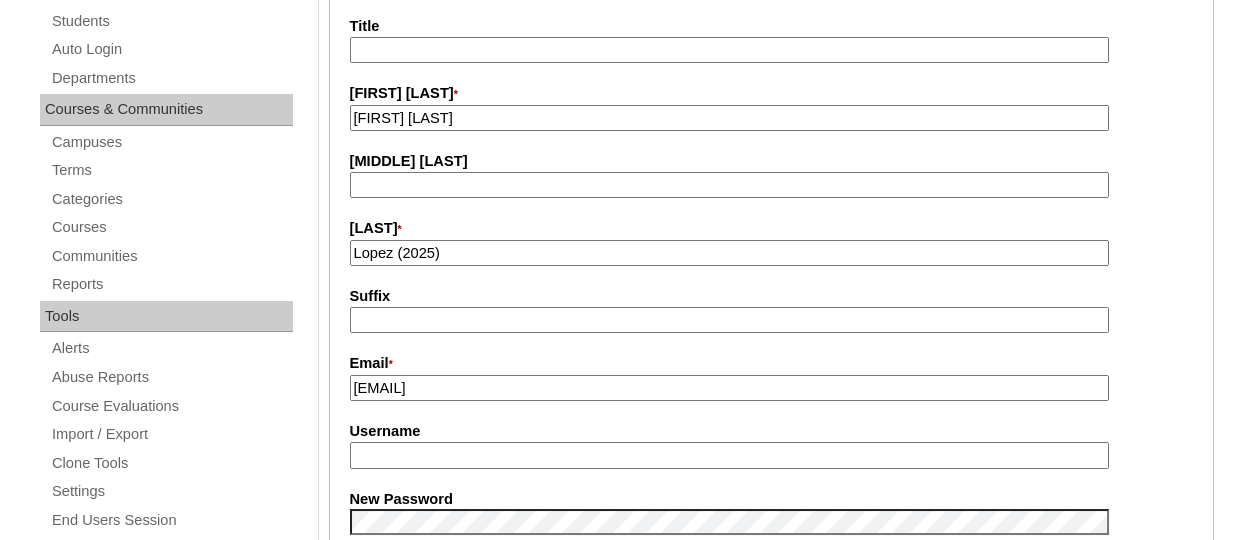 drag, startPoint x: 400, startPoint y: 112, endPoint x: 350, endPoint y: 112, distance: 50 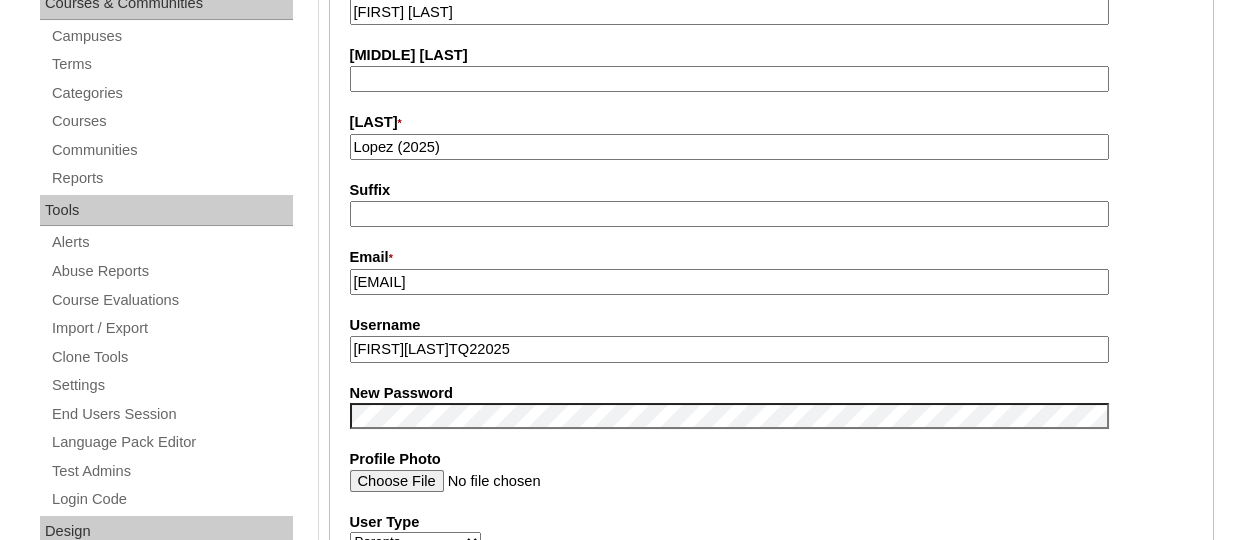 scroll, scrollTop: 553, scrollLeft: 0, axis: vertical 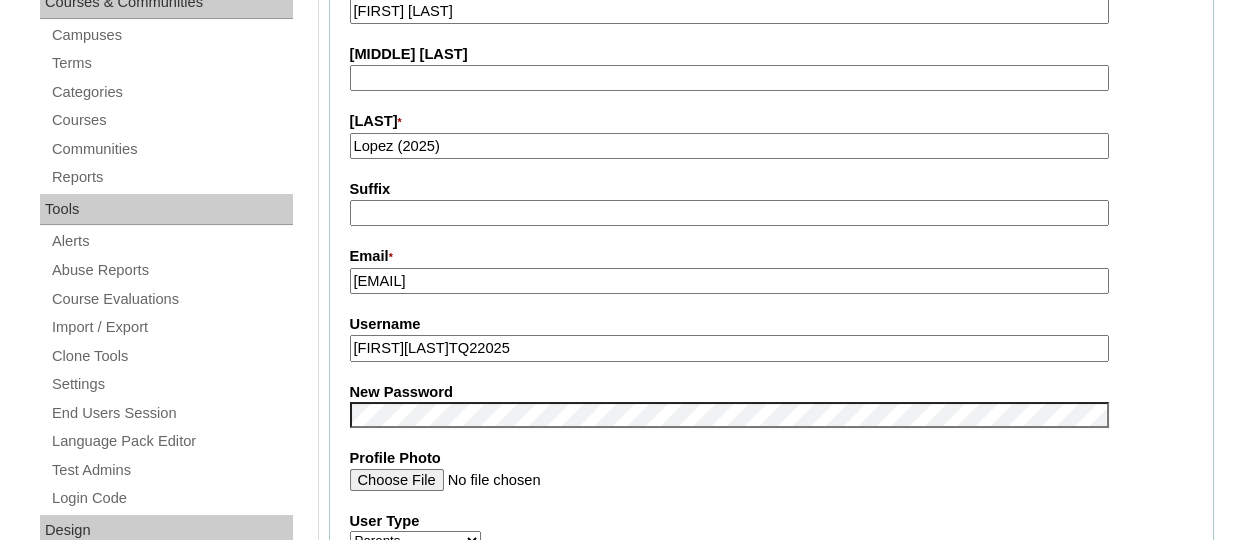 type on "ymarylopezTQ22025" 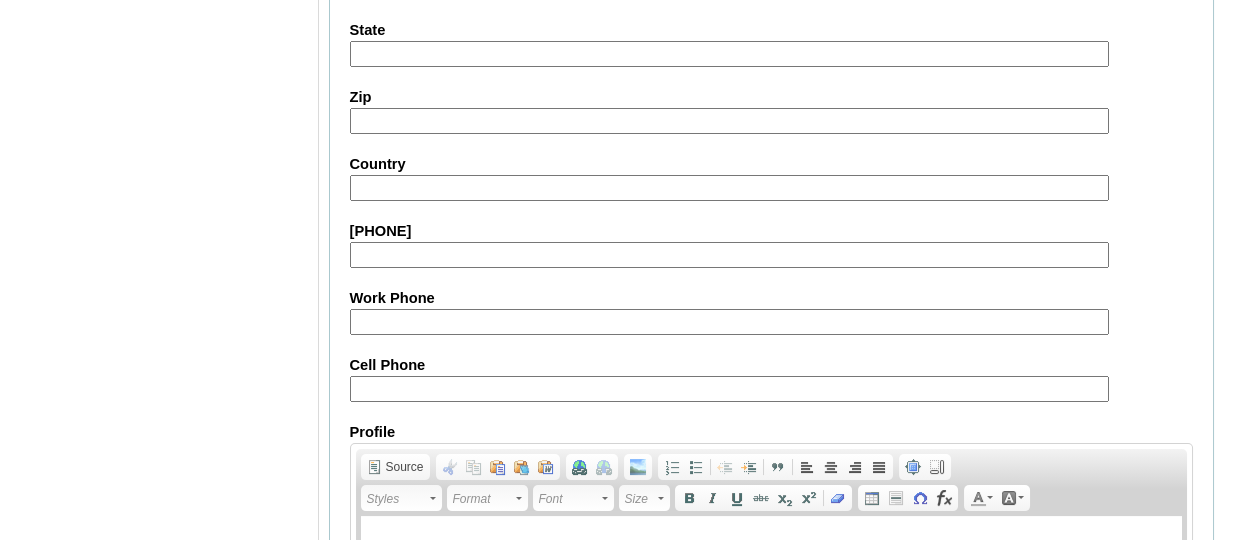 scroll, scrollTop: 2110, scrollLeft: 0, axis: vertical 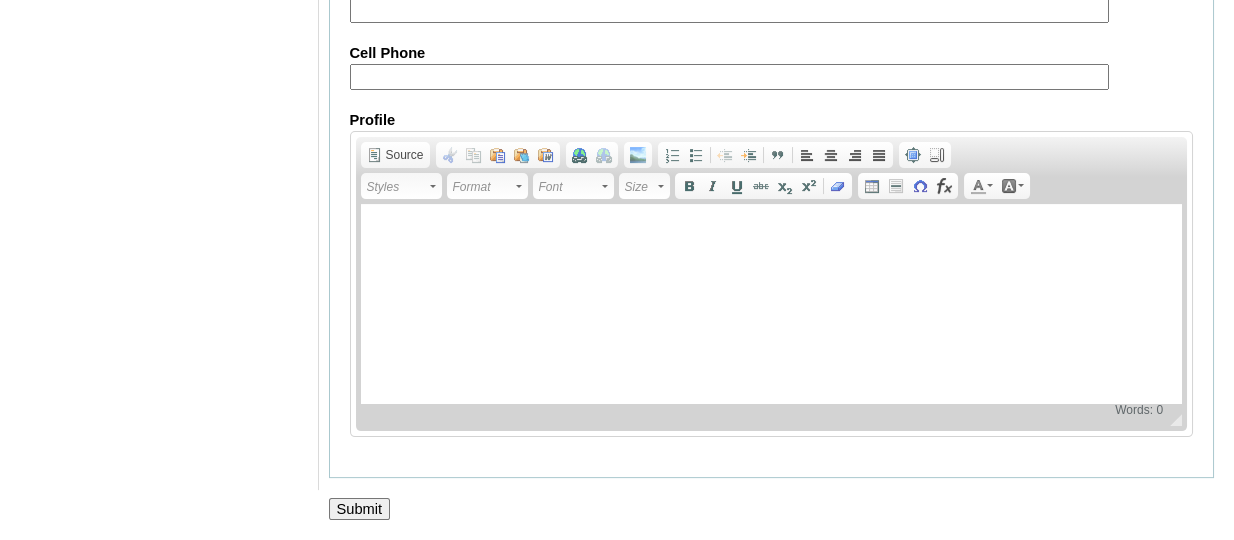 click on "Submit" at bounding box center [360, 509] 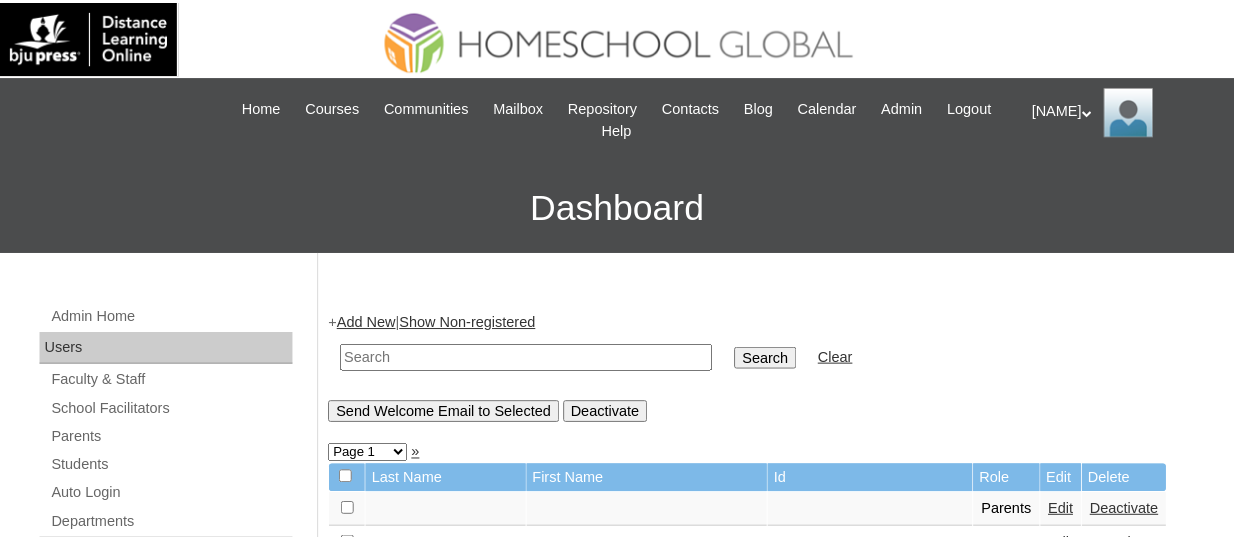 scroll, scrollTop: 0, scrollLeft: 0, axis: both 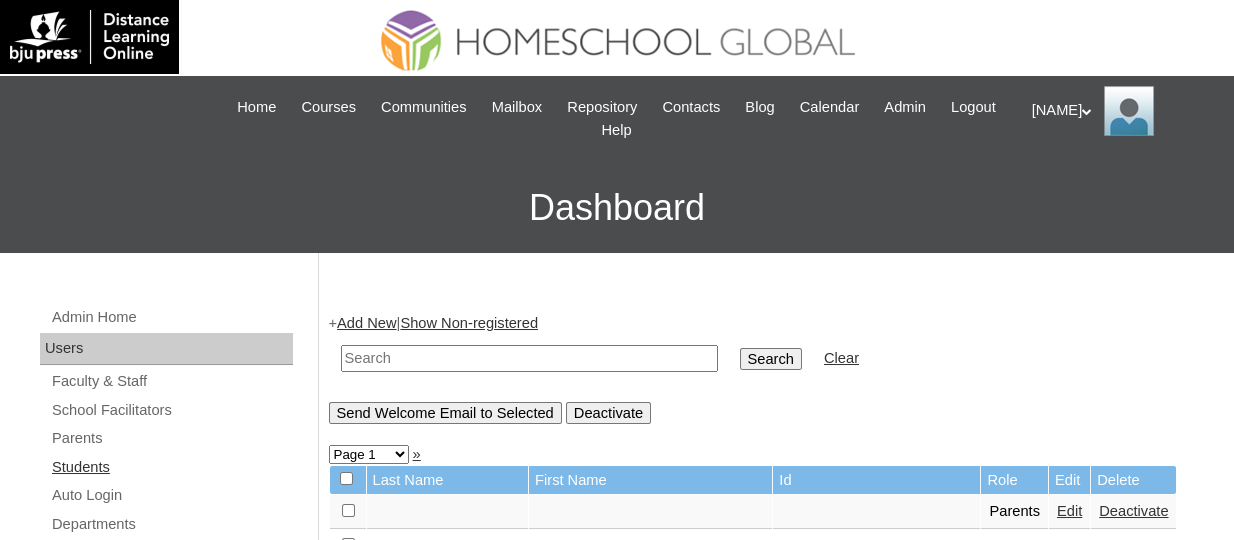 click on "Students" at bounding box center [171, 467] 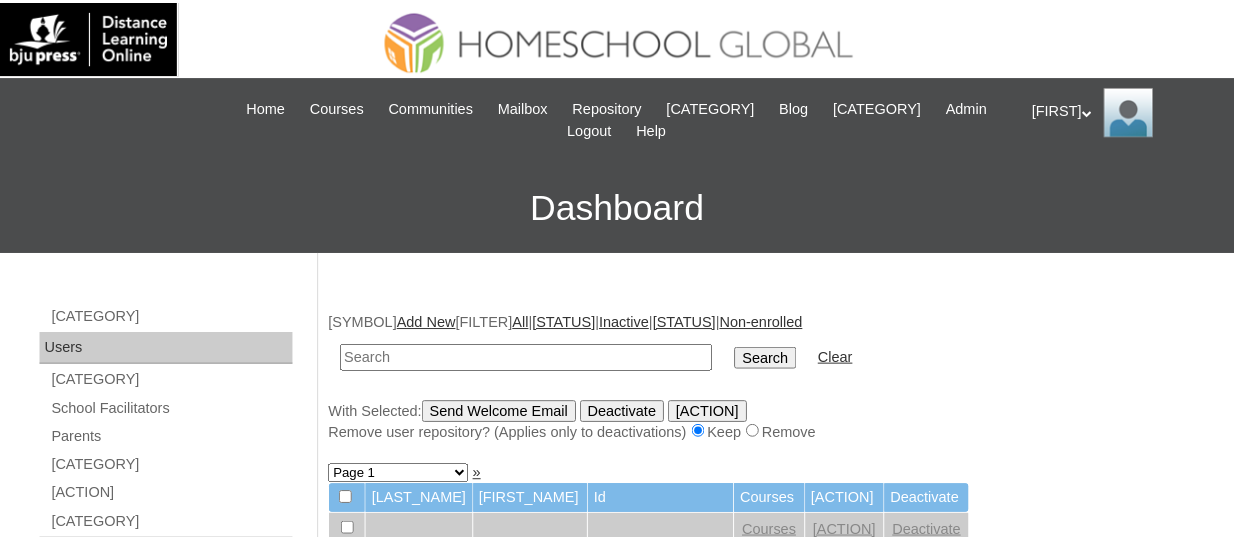 scroll, scrollTop: 0, scrollLeft: 0, axis: both 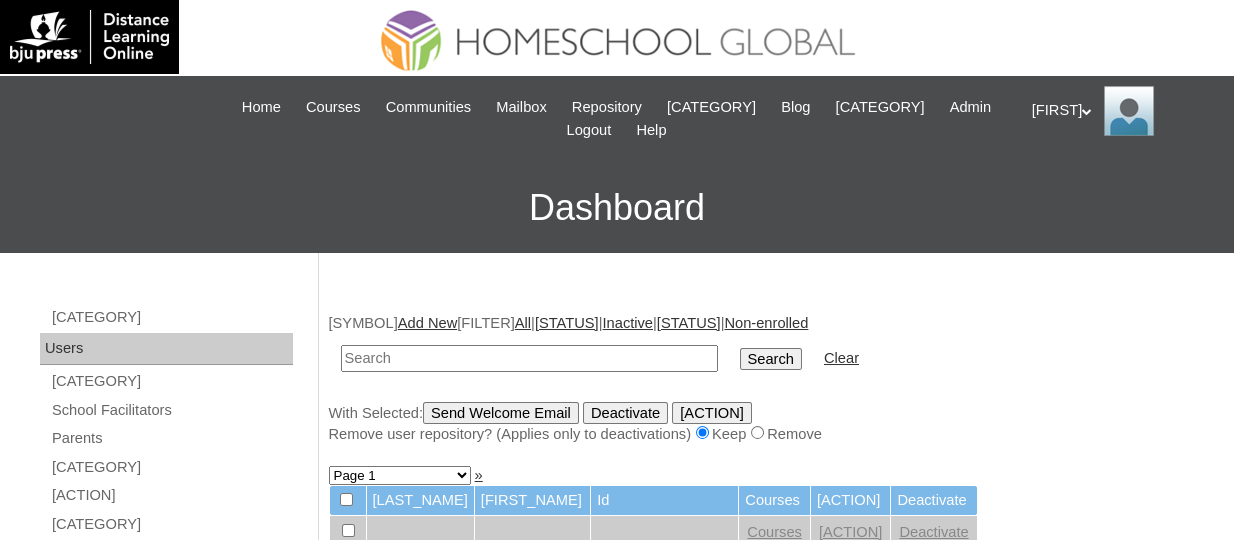 paste on "TOUCHPH2025-MHS010061" 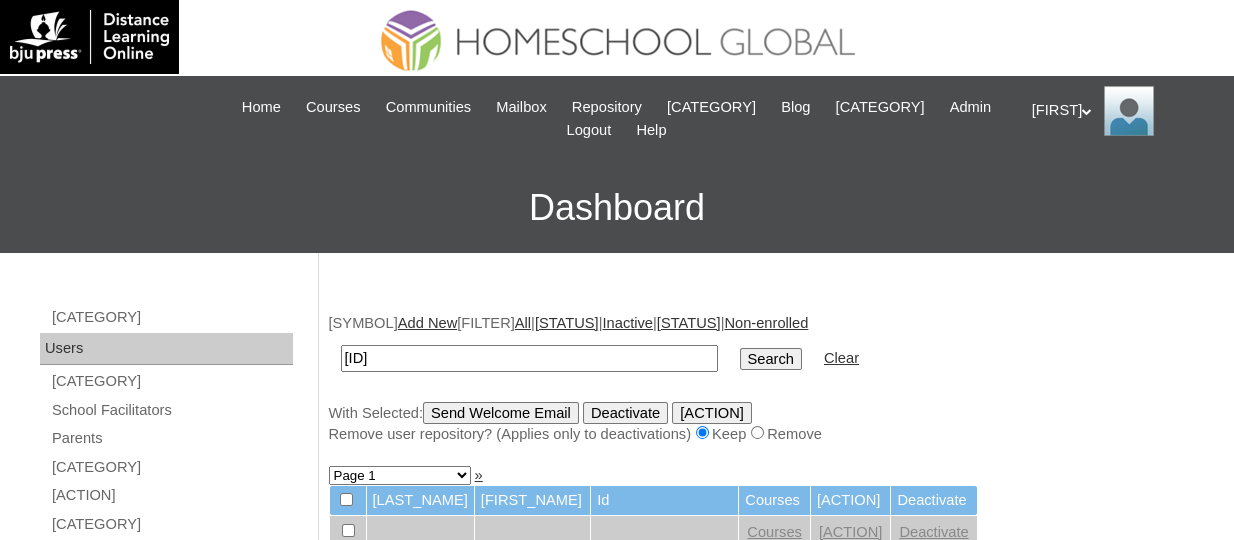 type on "TOUCHPH2025-MHS010061" 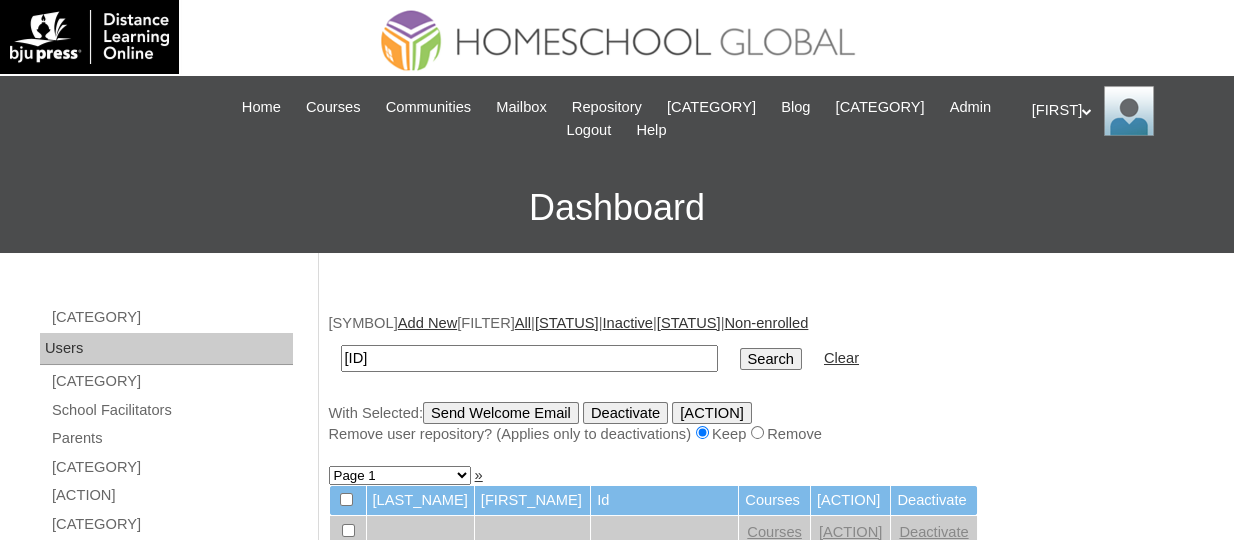 click on "Search" at bounding box center [771, 359] 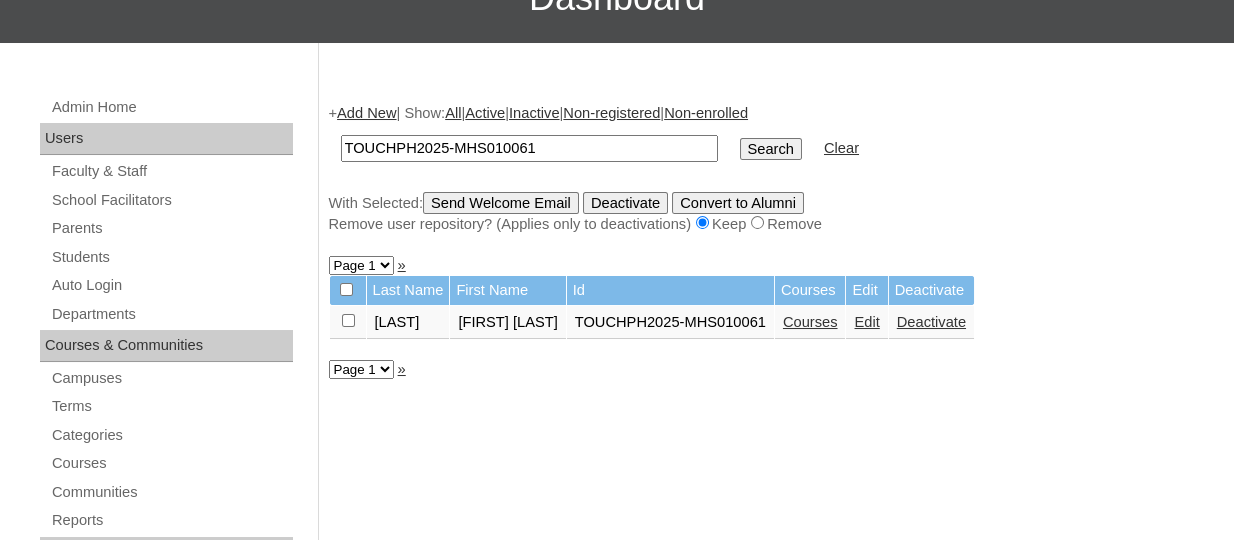 scroll, scrollTop: 211, scrollLeft: 0, axis: vertical 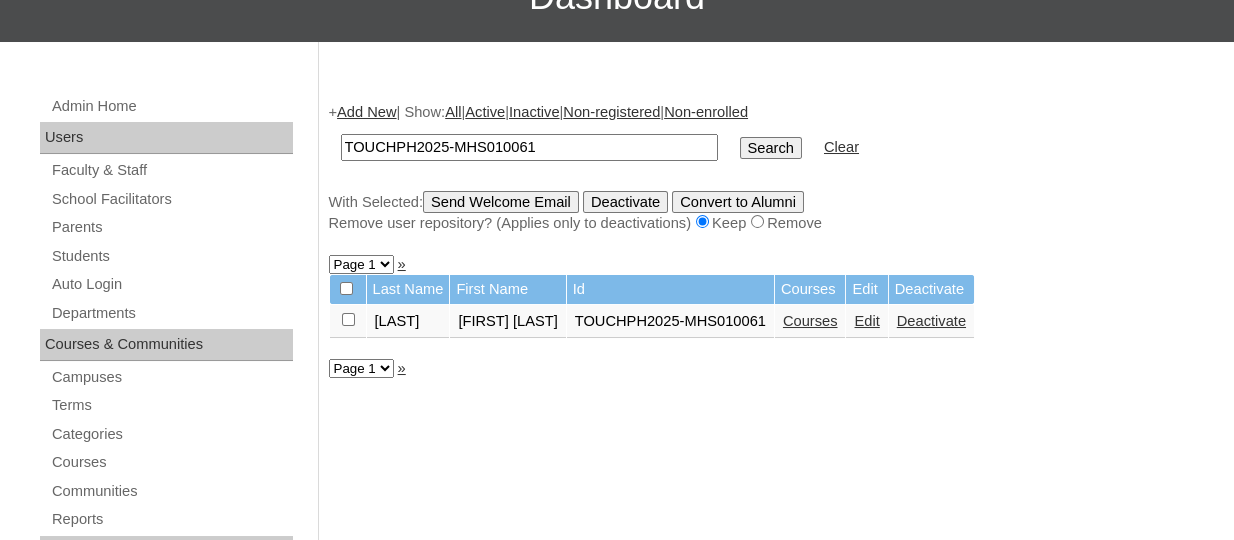 click on "Edit" at bounding box center (866, 321) 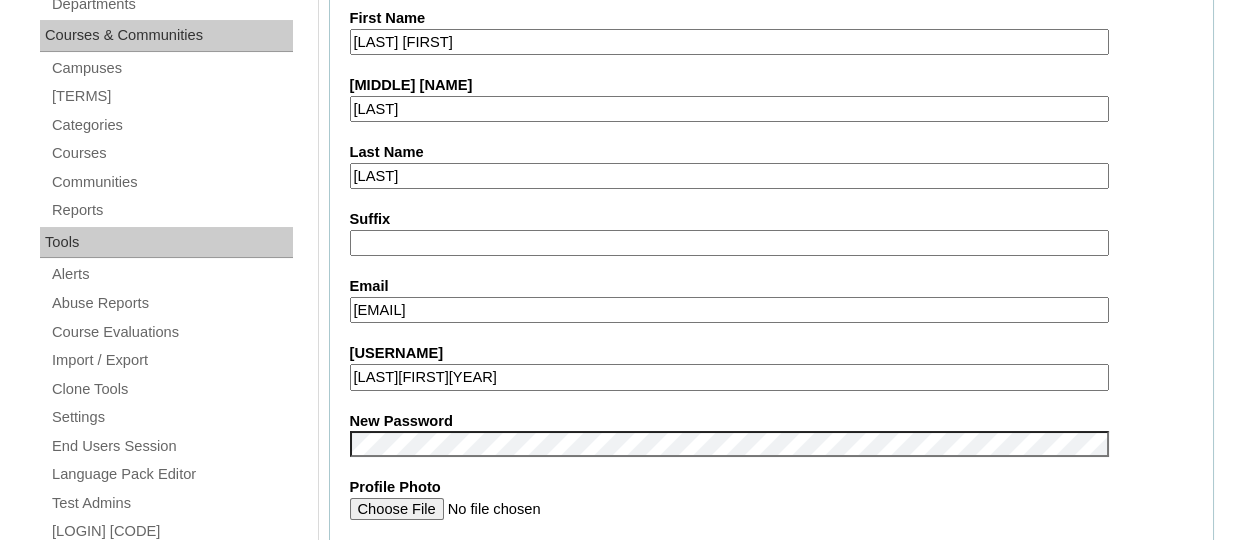 scroll, scrollTop: 523, scrollLeft: 0, axis: vertical 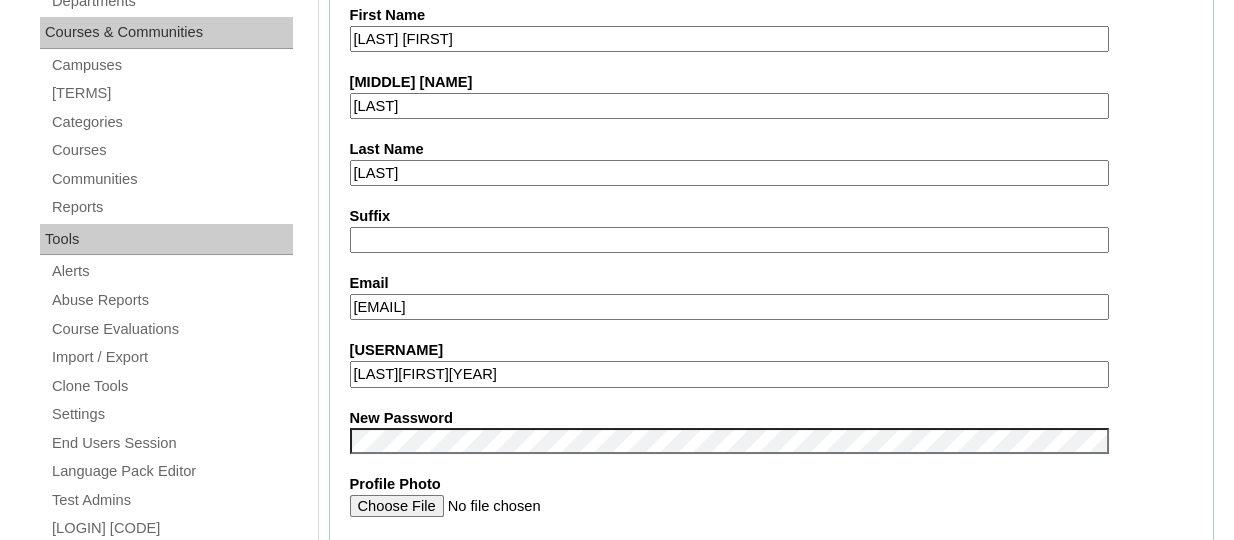 click on "[LAST][FIRST][YEAR]" at bounding box center (729, 374) 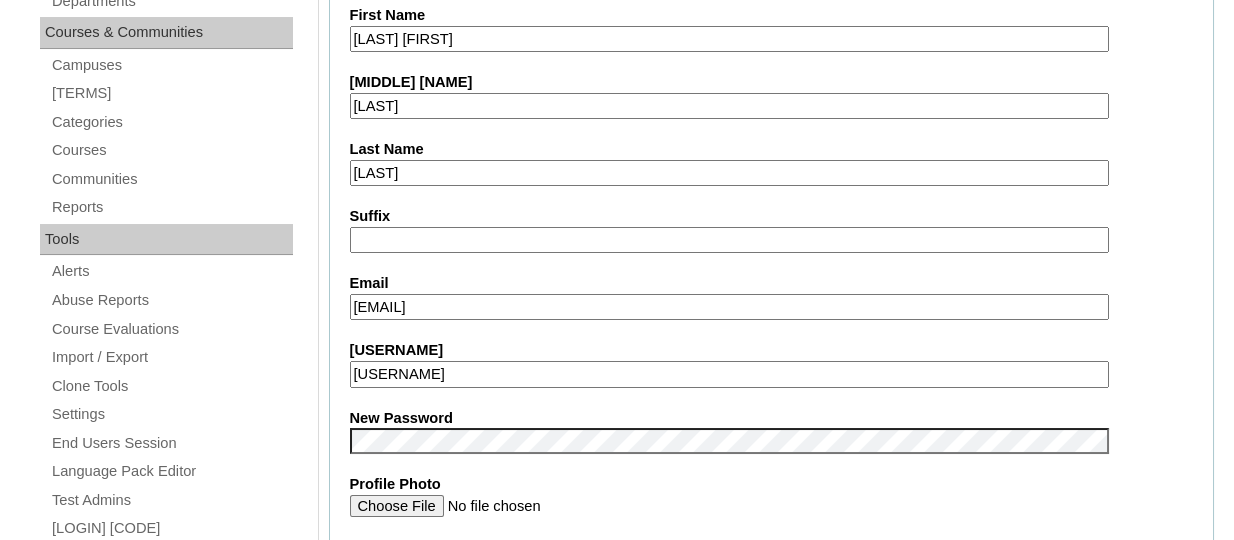 click on "[USERNAME]" at bounding box center (729, 374) 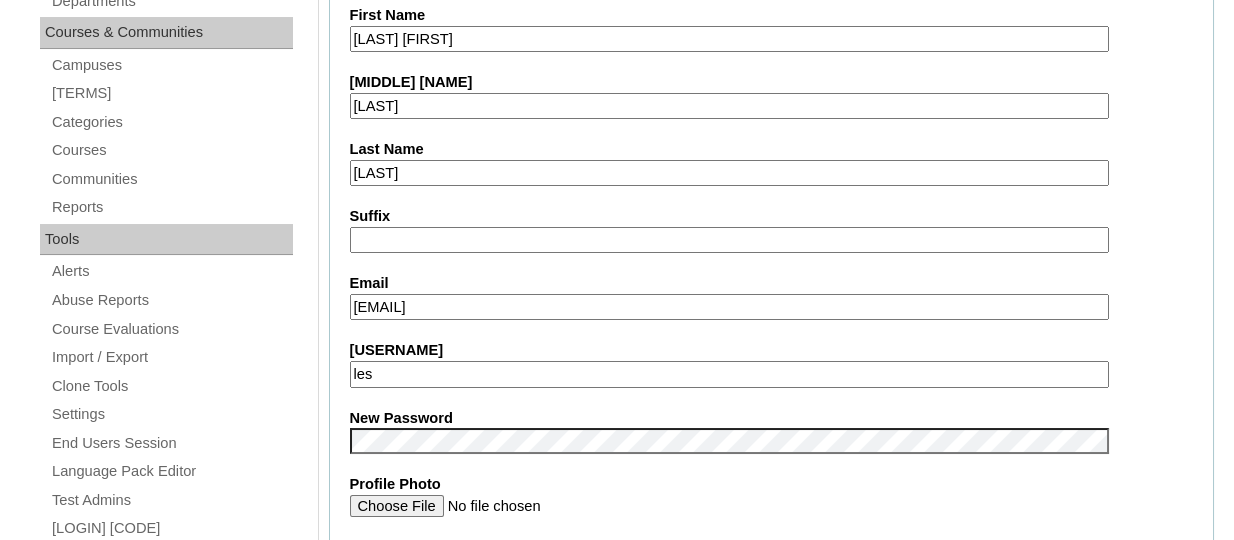type on "[LAST]" 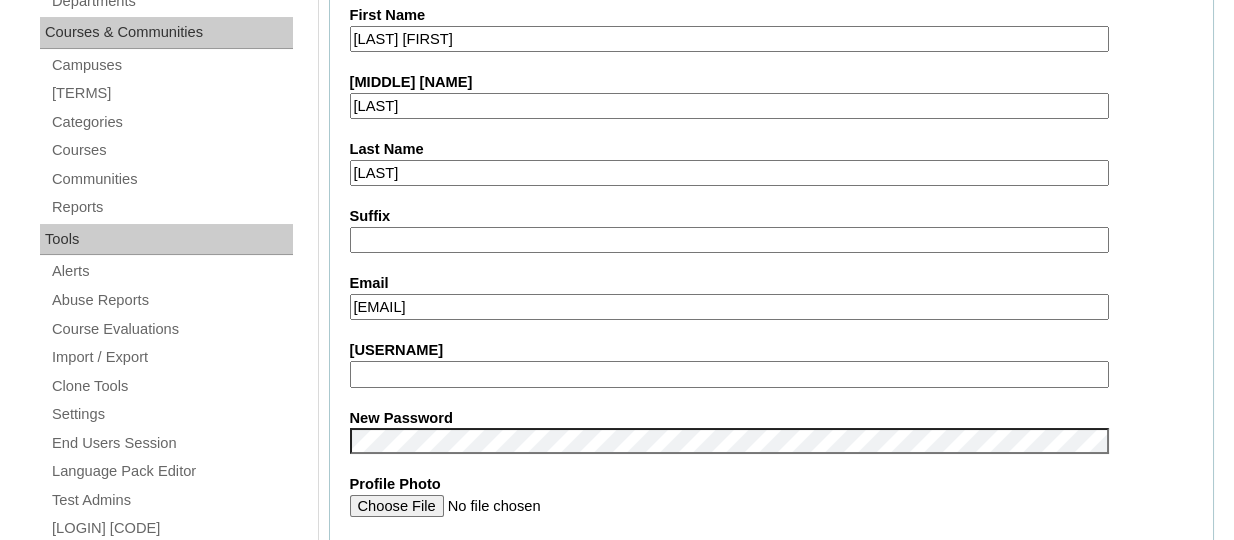 paste on "[LAST]" 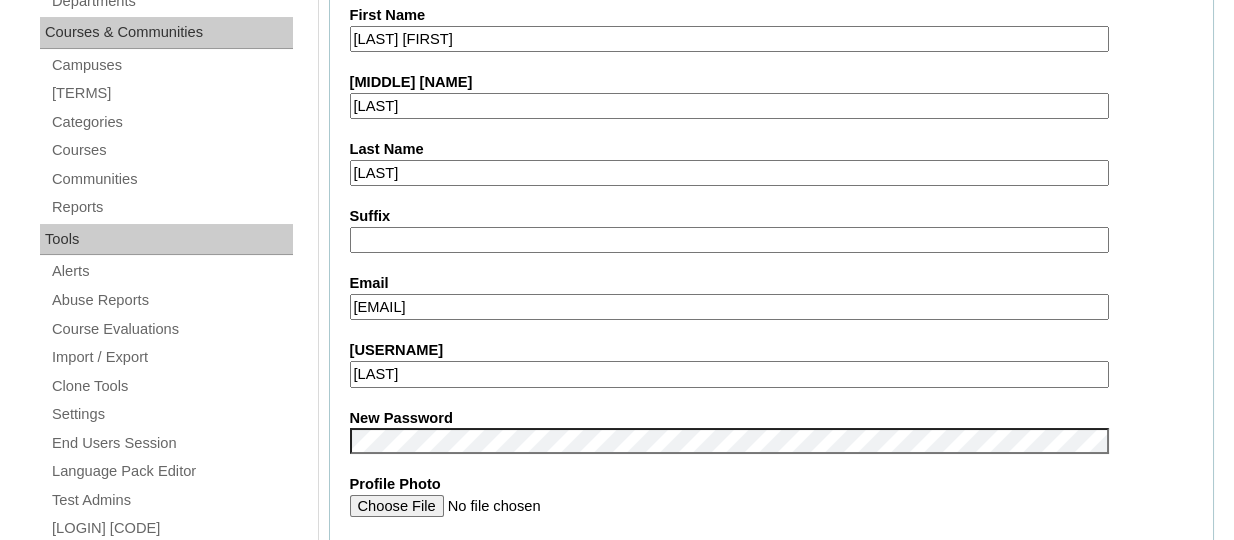 type on "[LAST]" 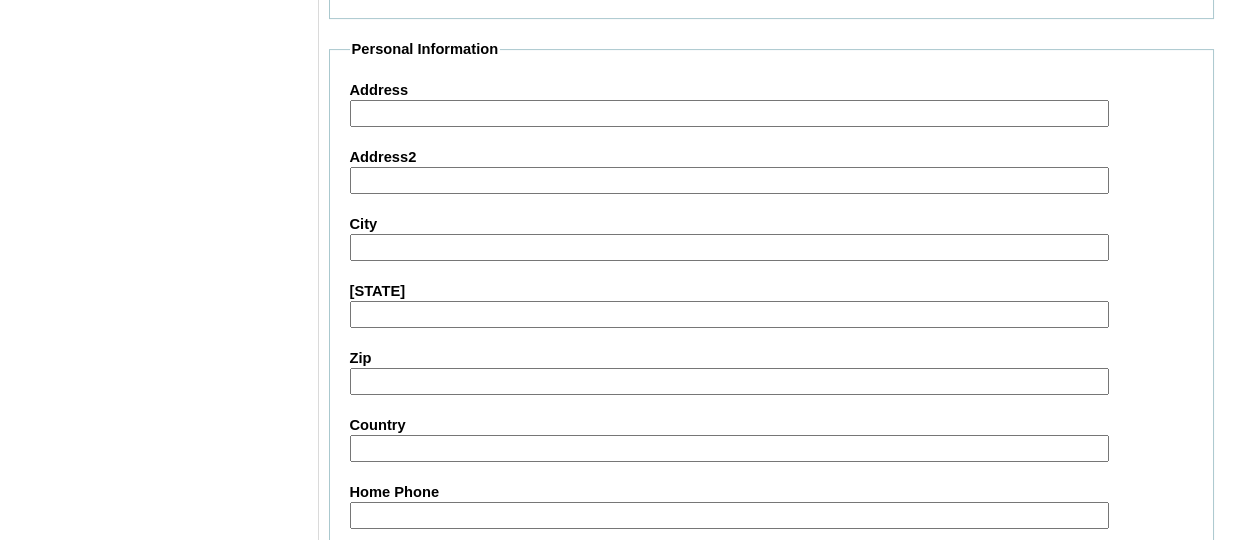 scroll, scrollTop: 2557, scrollLeft: 0, axis: vertical 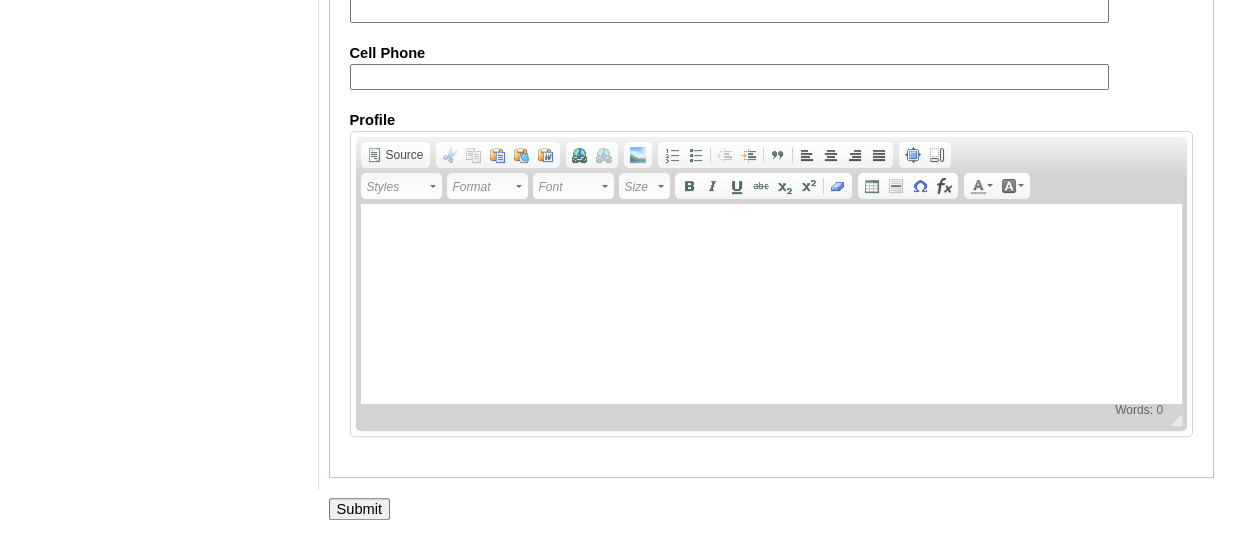 click on "Submit" at bounding box center [360, 509] 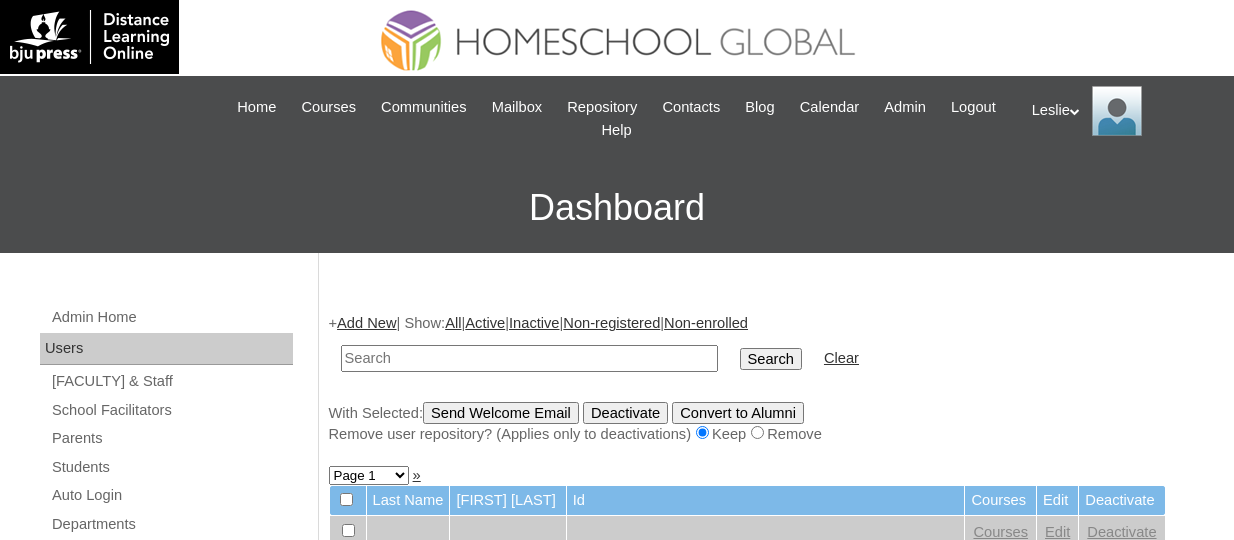 scroll, scrollTop: 0, scrollLeft: 0, axis: both 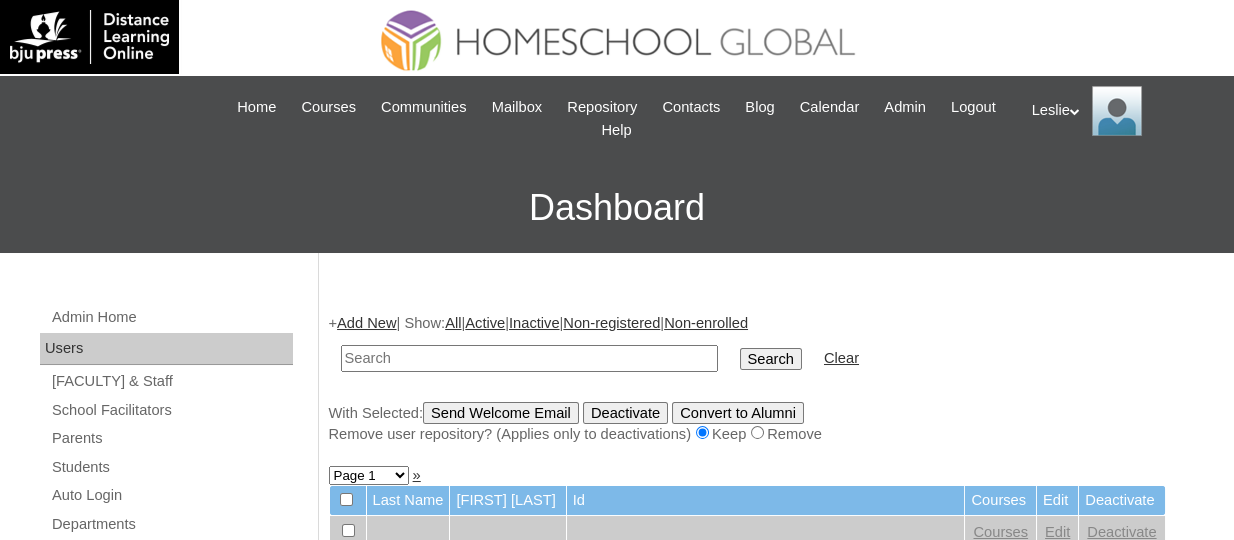 paste on "TOUCHPH2025-MHS010061" 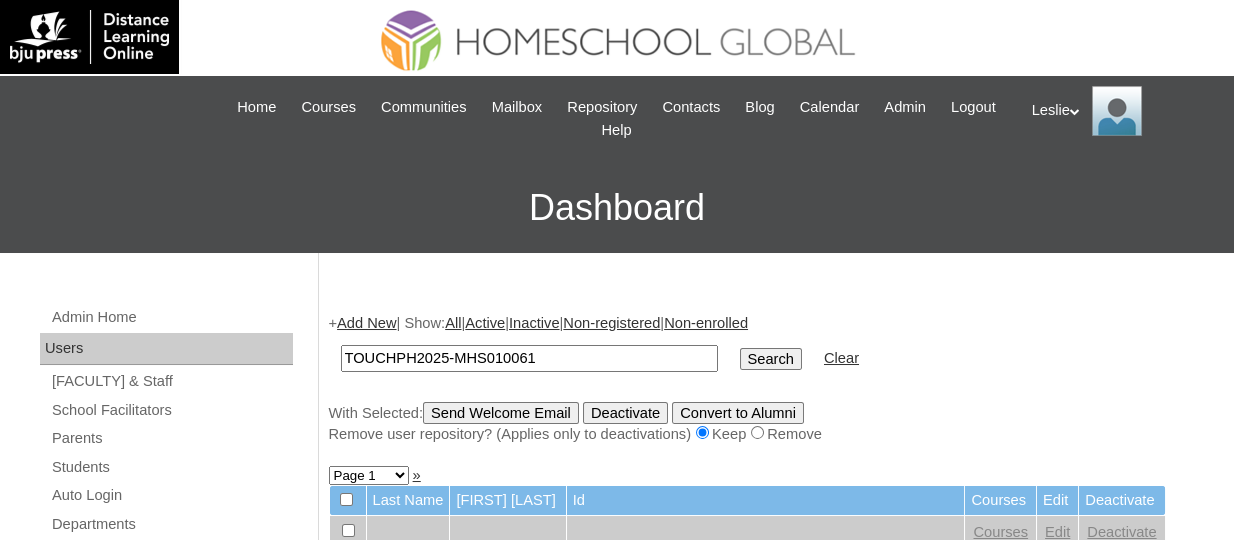 type on "TOUCHPH2025-MHS010061" 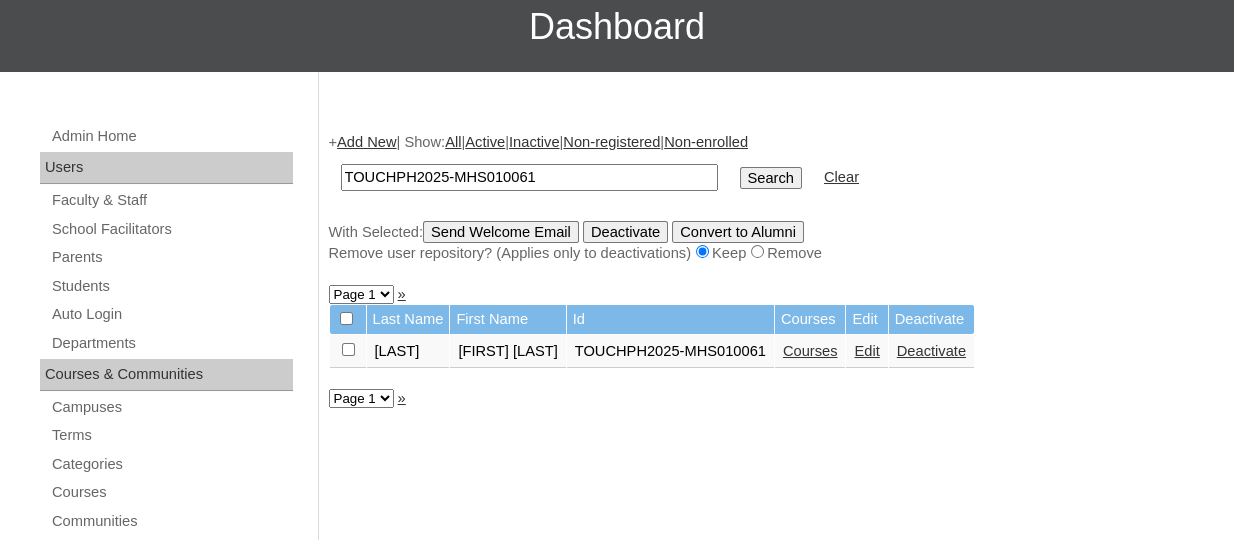 scroll, scrollTop: 186, scrollLeft: 0, axis: vertical 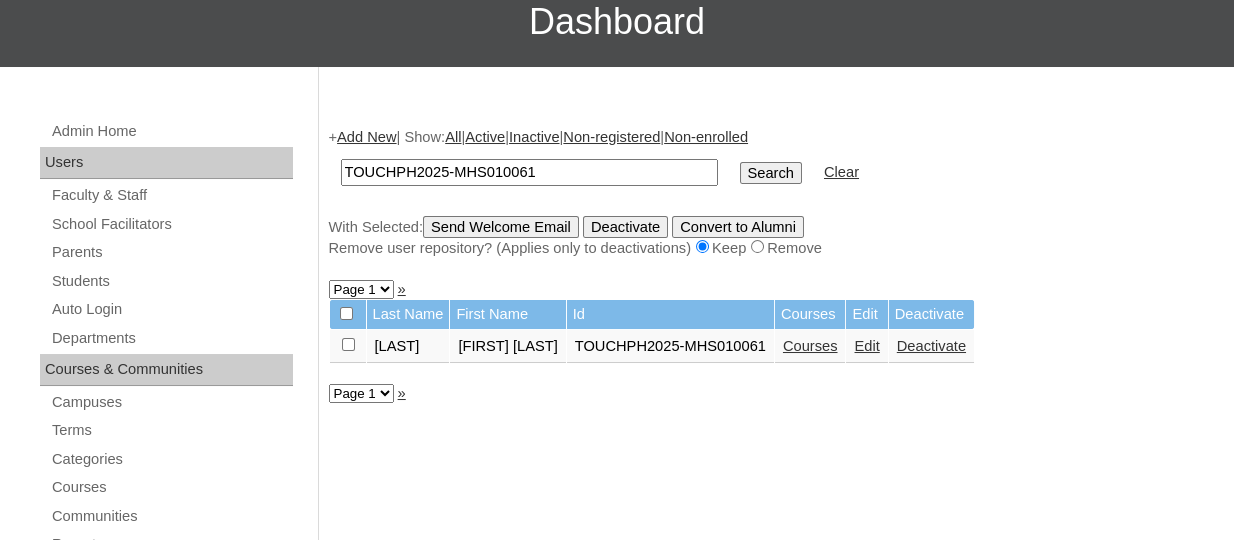 click on "Courses" at bounding box center (810, 346) 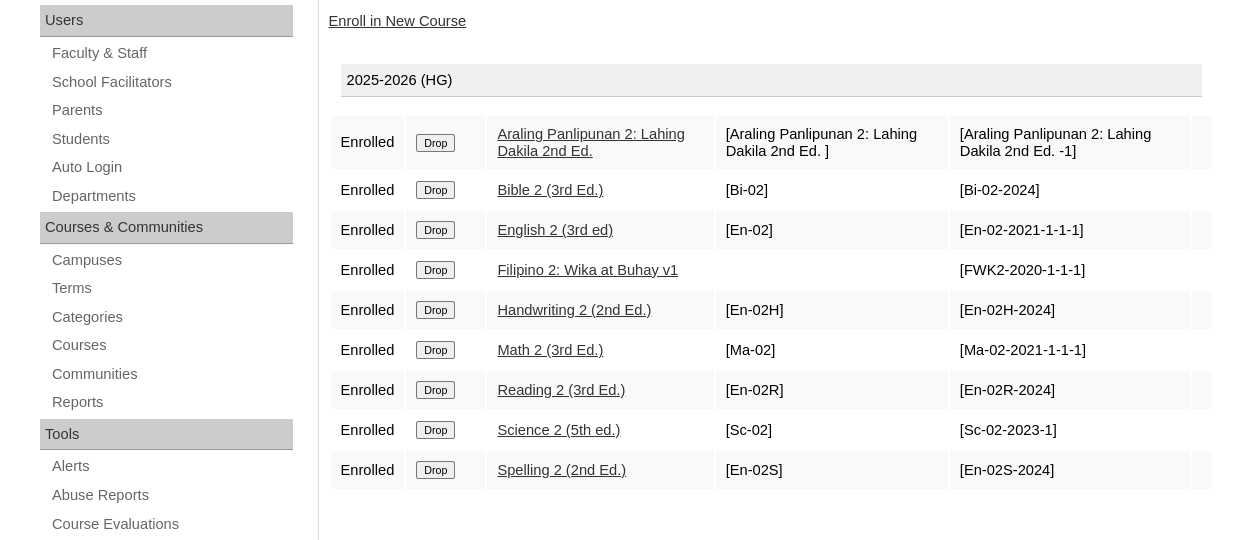 scroll, scrollTop: 355, scrollLeft: 0, axis: vertical 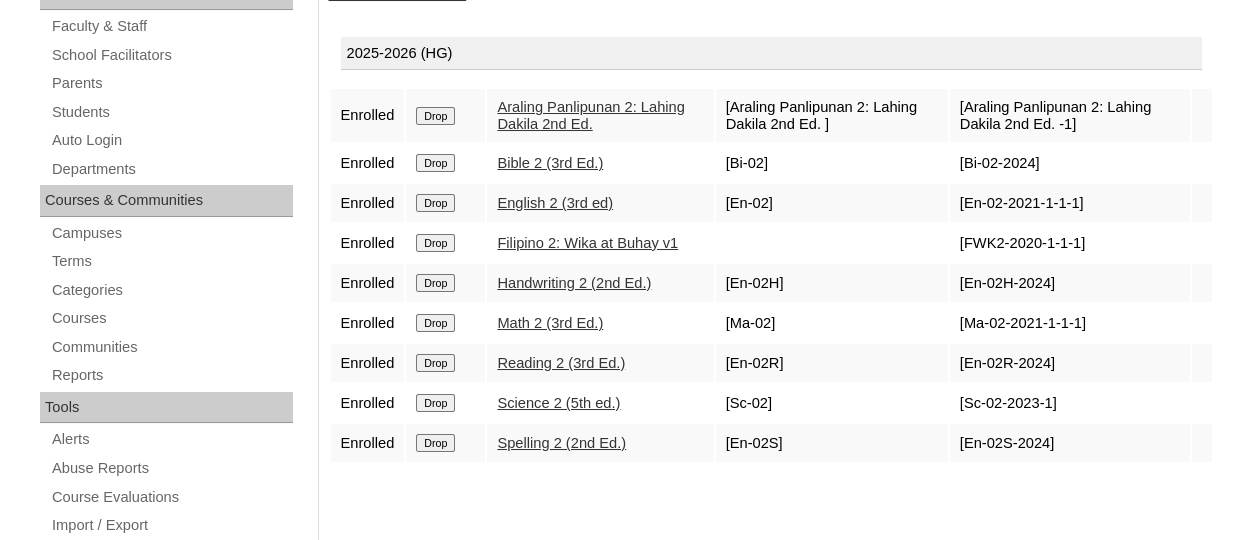 click on "Drop" at bounding box center (435, 116) 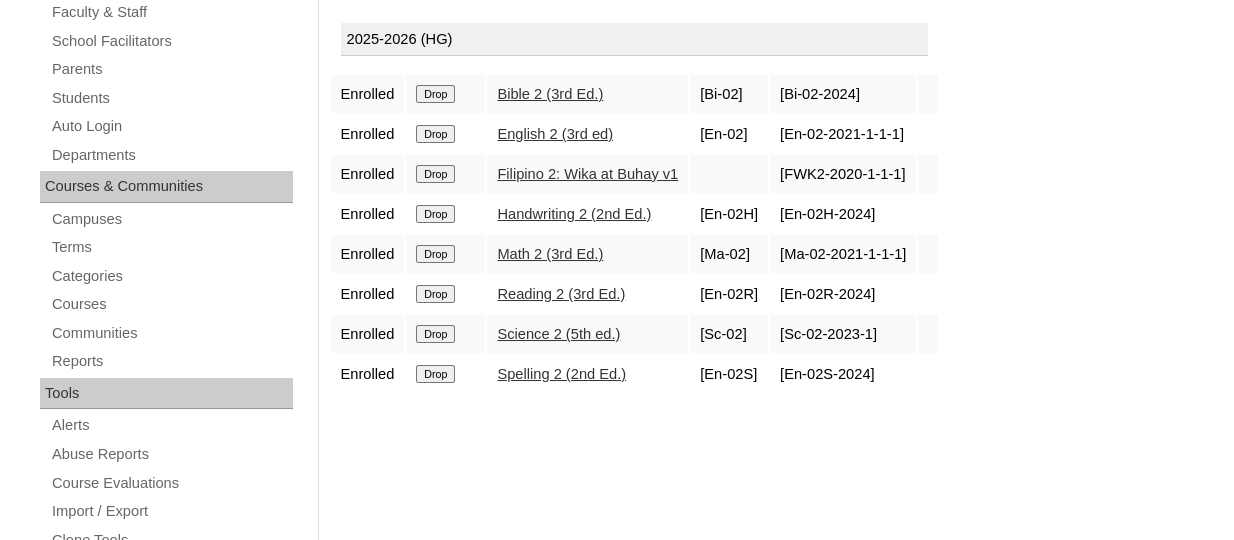 scroll, scrollTop: 373, scrollLeft: 0, axis: vertical 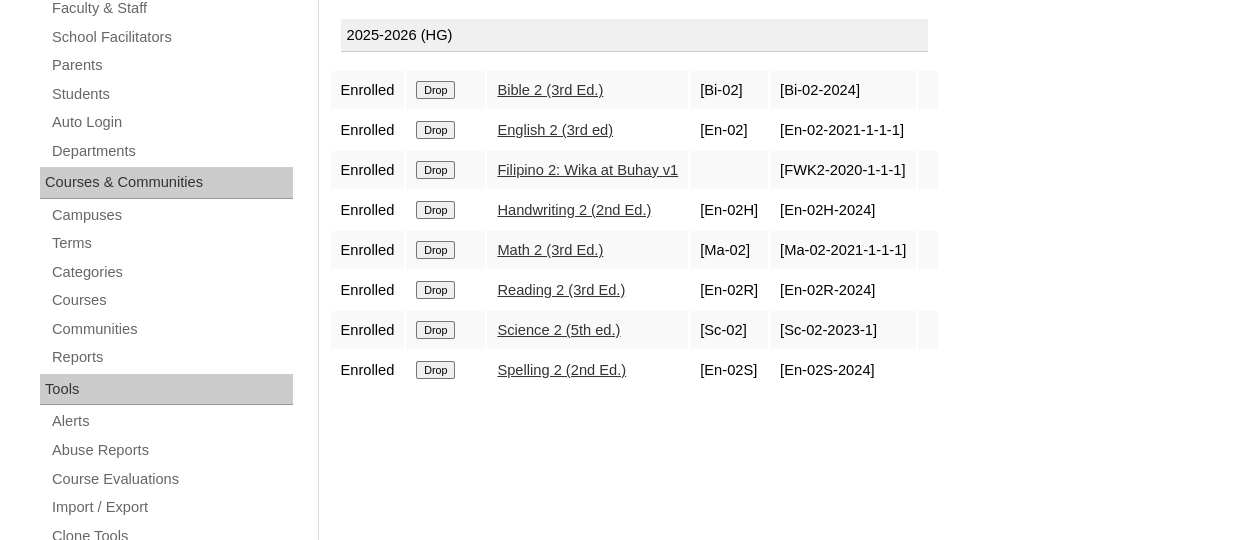 click on "Drop" at bounding box center [435, 90] 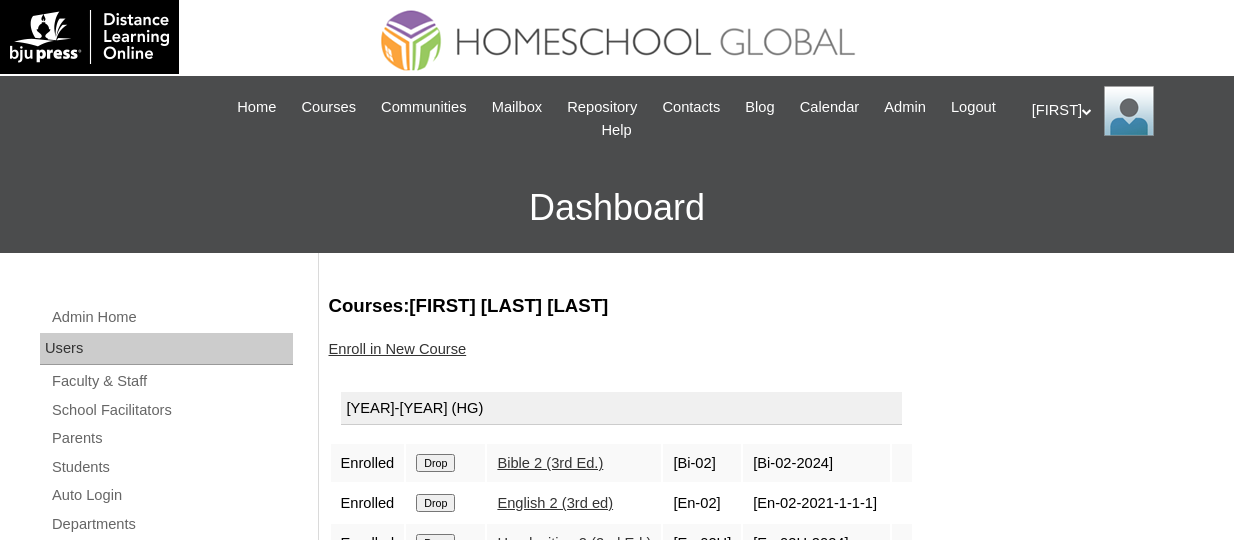 scroll, scrollTop: 0, scrollLeft: 0, axis: both 